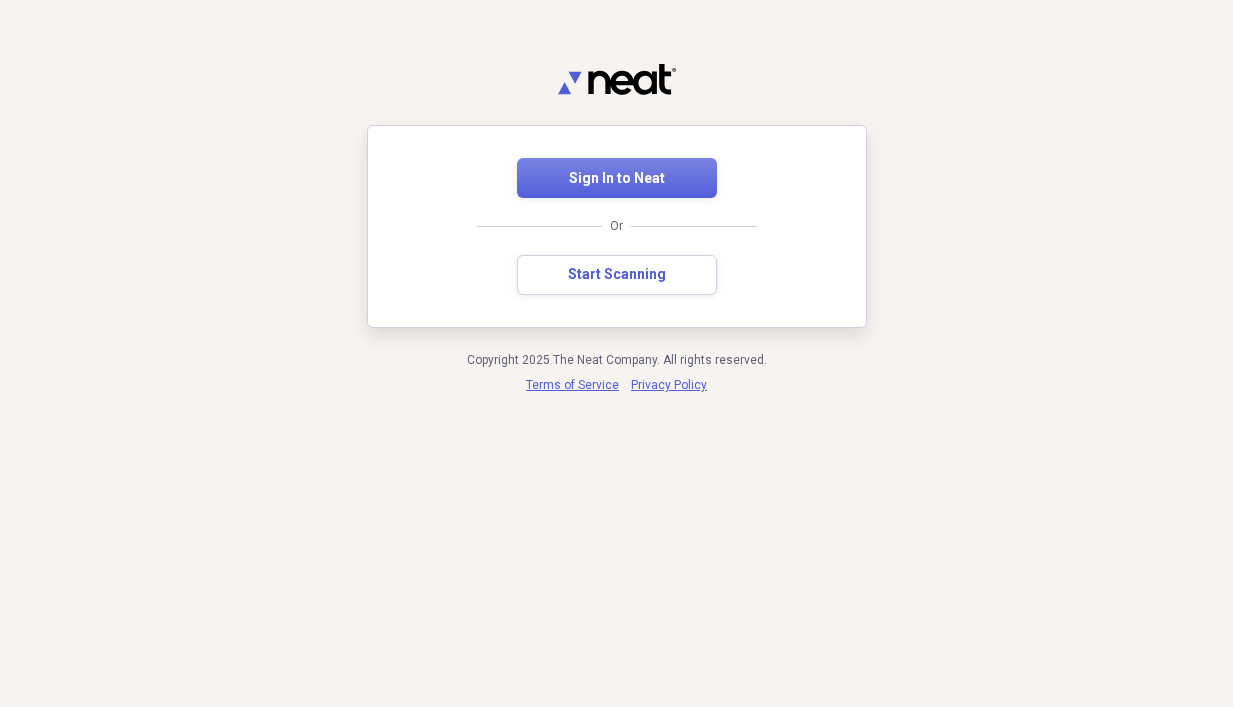 scroll, scrollTop: 0, scrollLeft: 0, axis: both 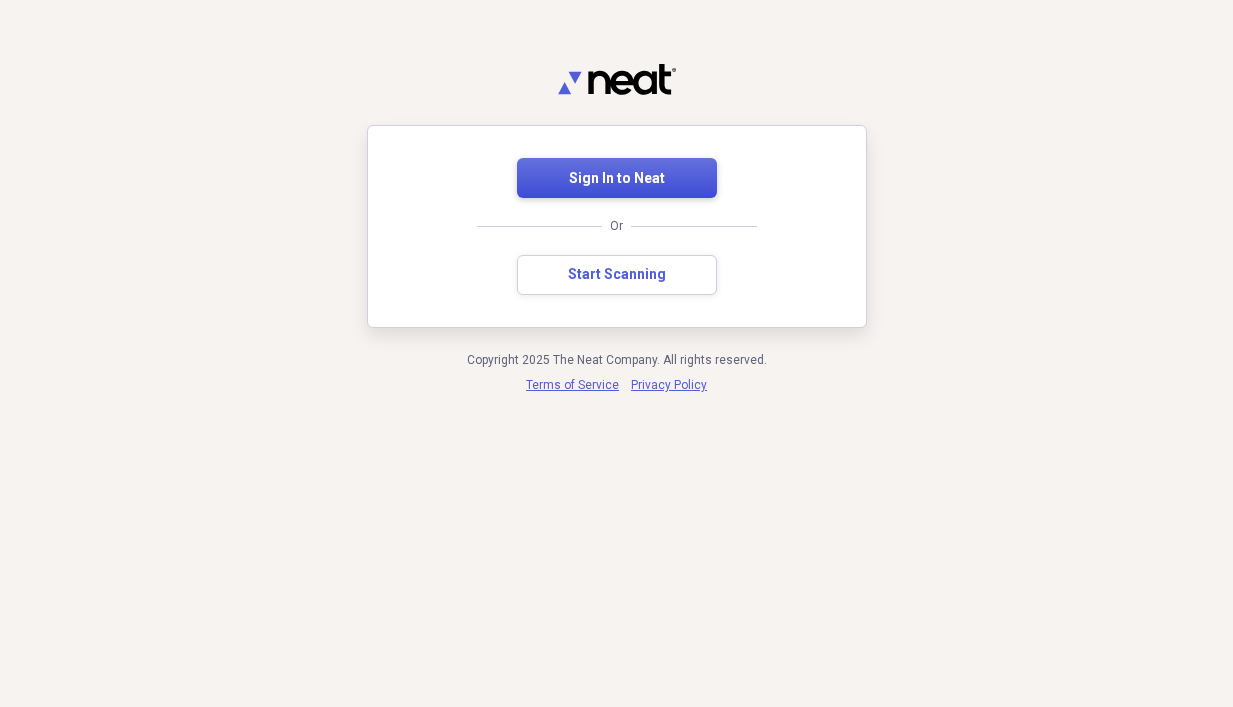 click on "Sign In to Neat" at bounding box center (617, 179) 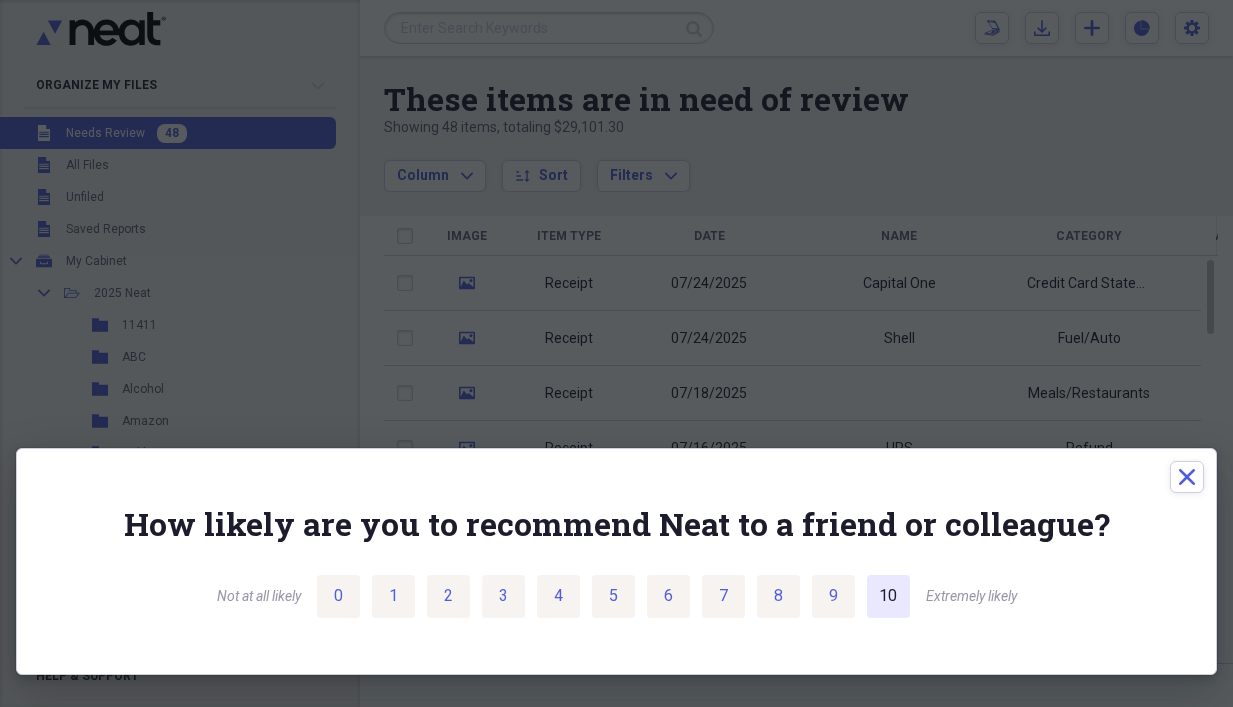 click on "10" at bounding box center (888, 596) 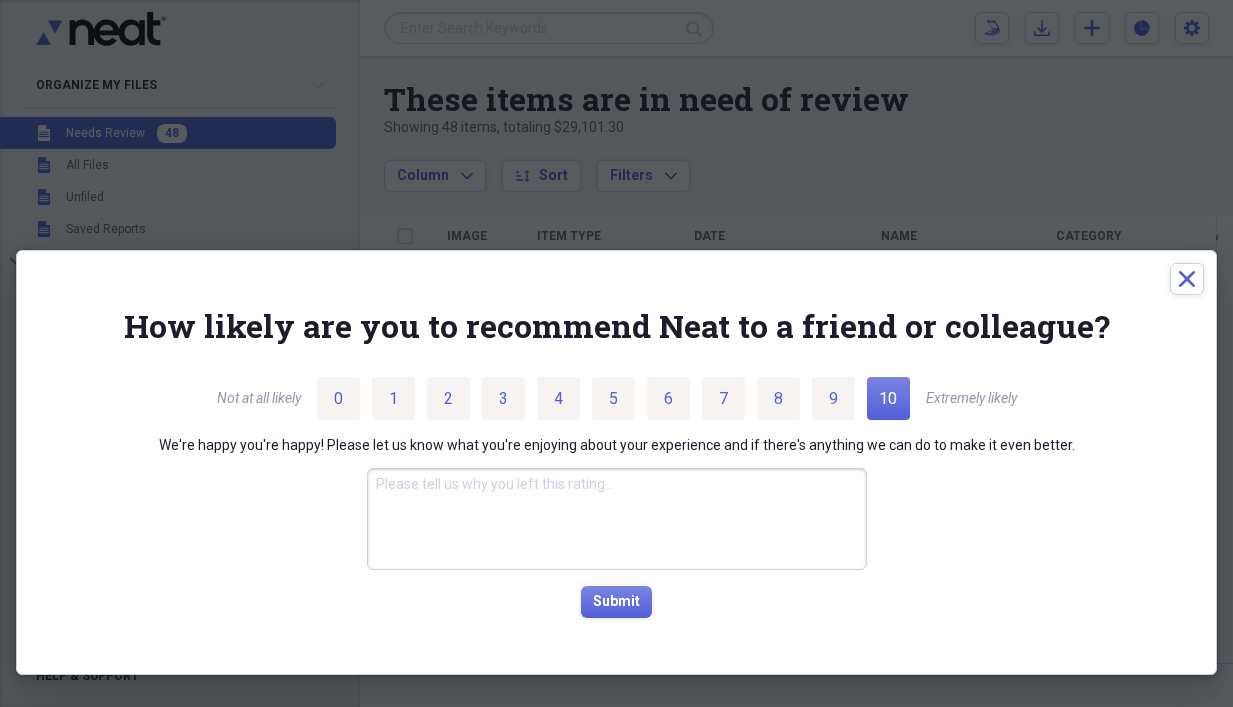 click at bounding box center [617, 519] 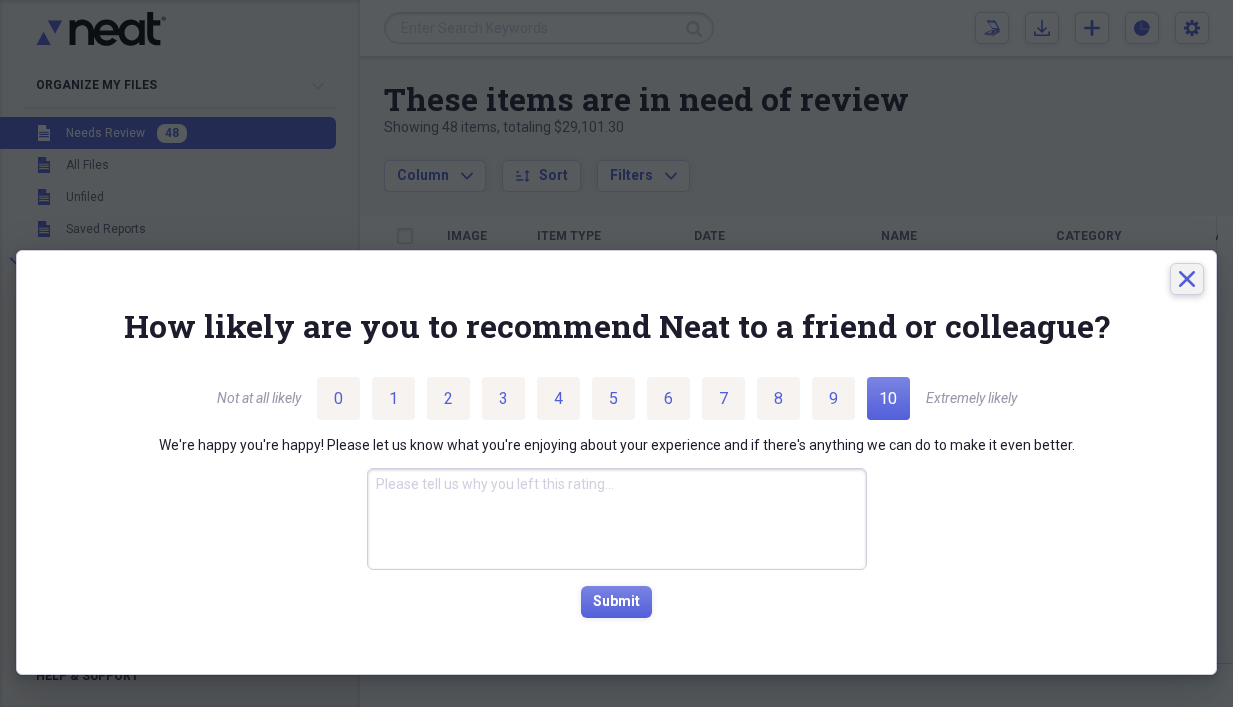 click on "Close" at bounding box center [1187, 279] 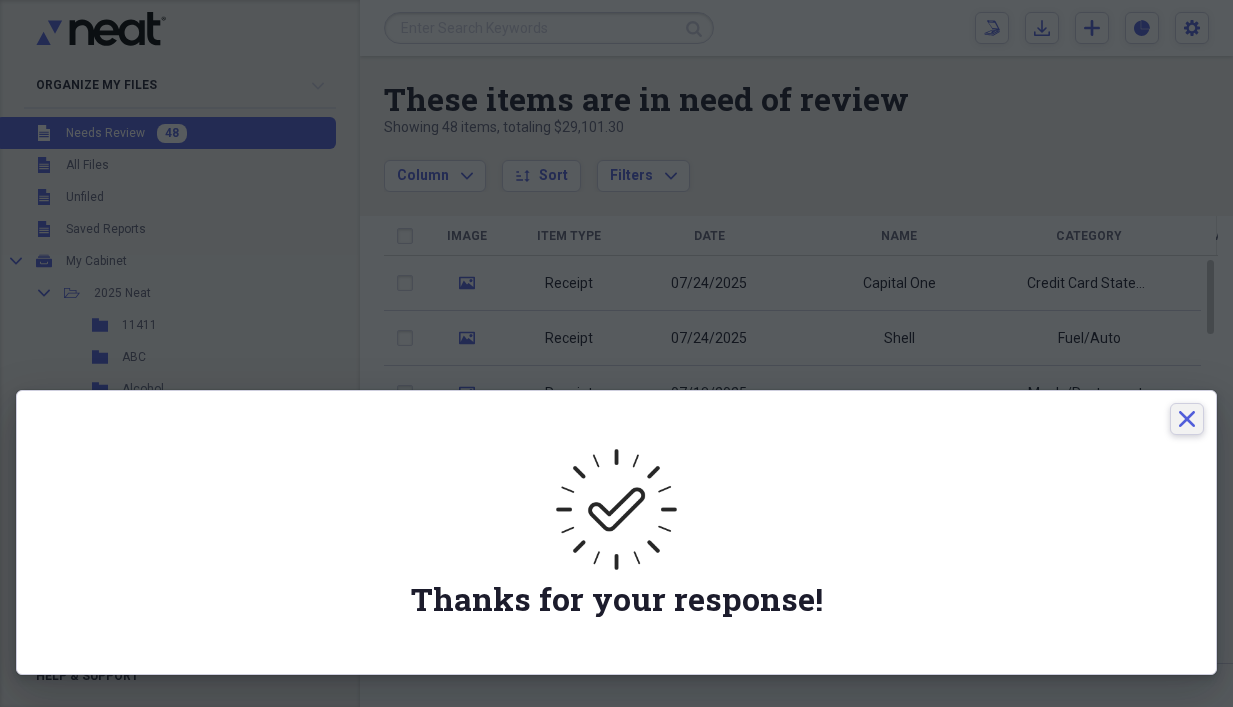 click on "Close" at bounding box center (1187, 419) 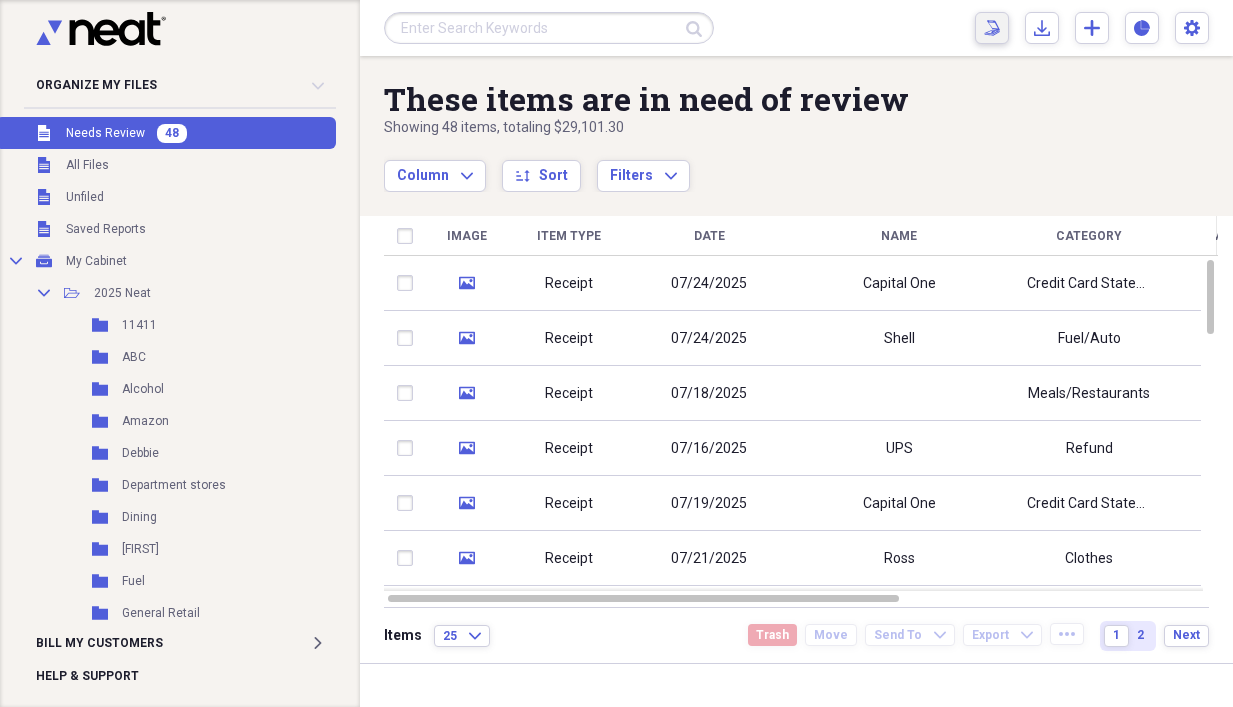 click on "Scan" 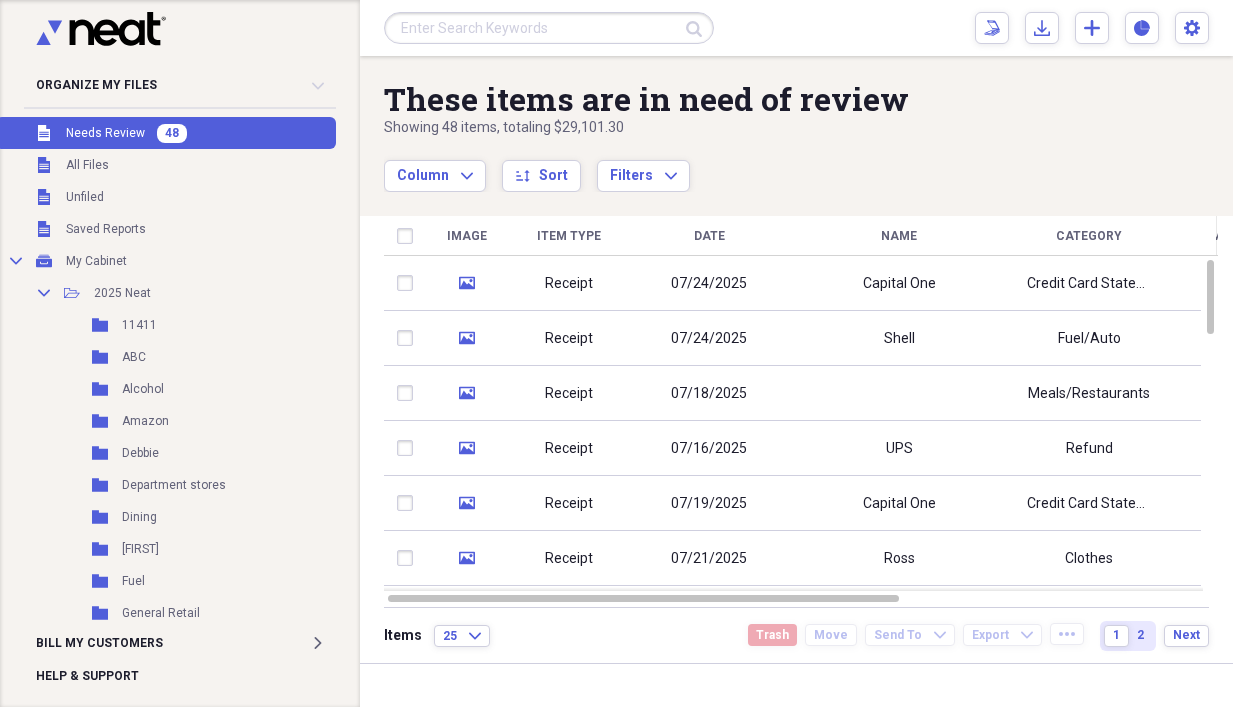 click on "Unfiled Needs Review 48" at bounding box center (166, 133) 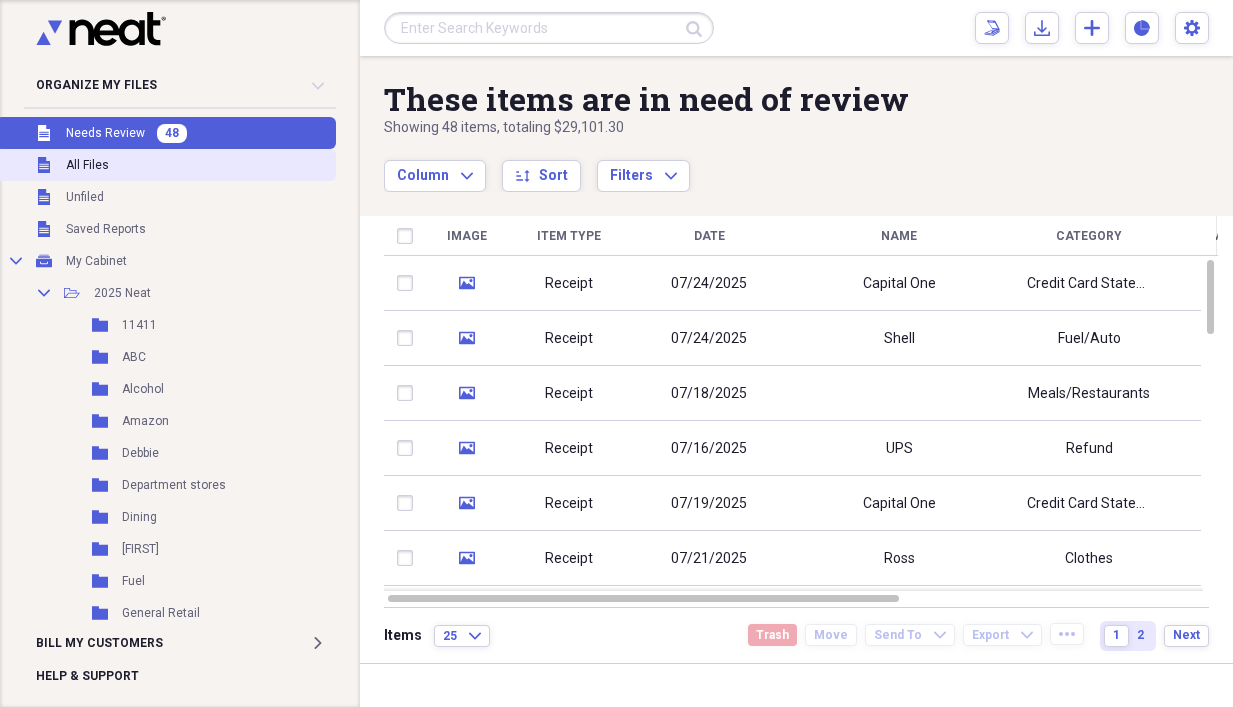 click on "All Files" at bounding box center (87, 165) 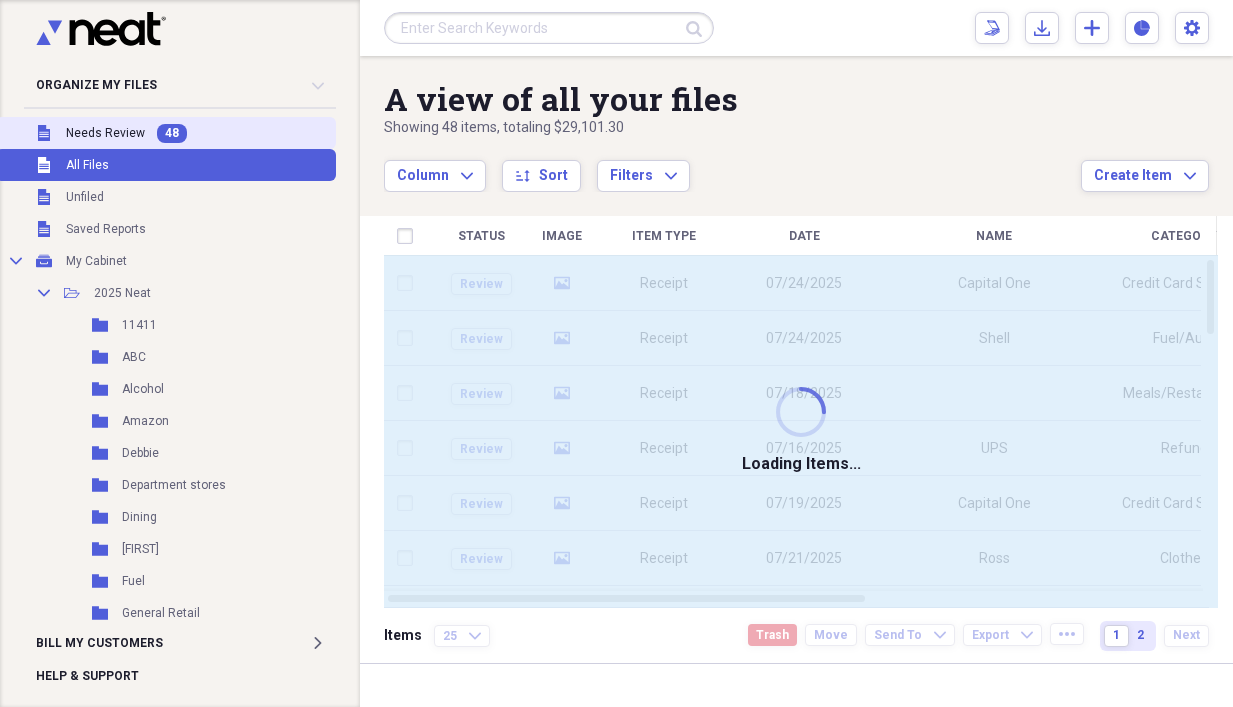 click on "48" at bounding box center (172, 133) 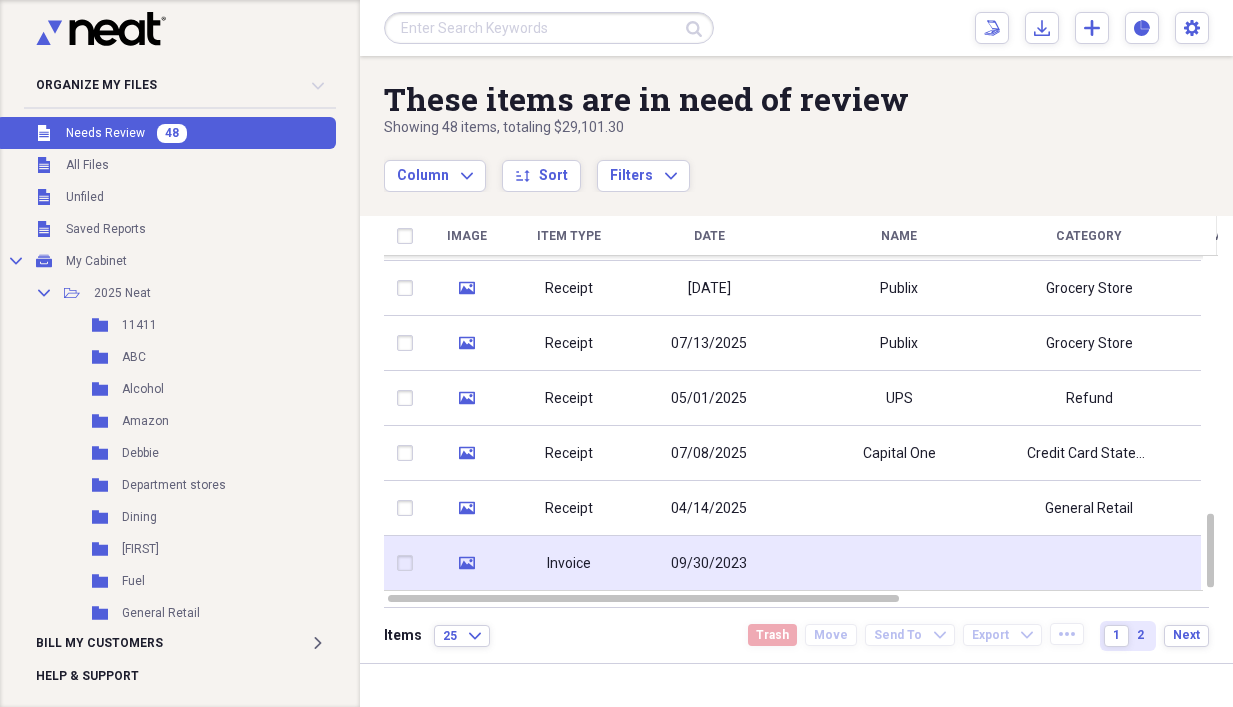 click on "Invoice" at bounding box center [569, 563] 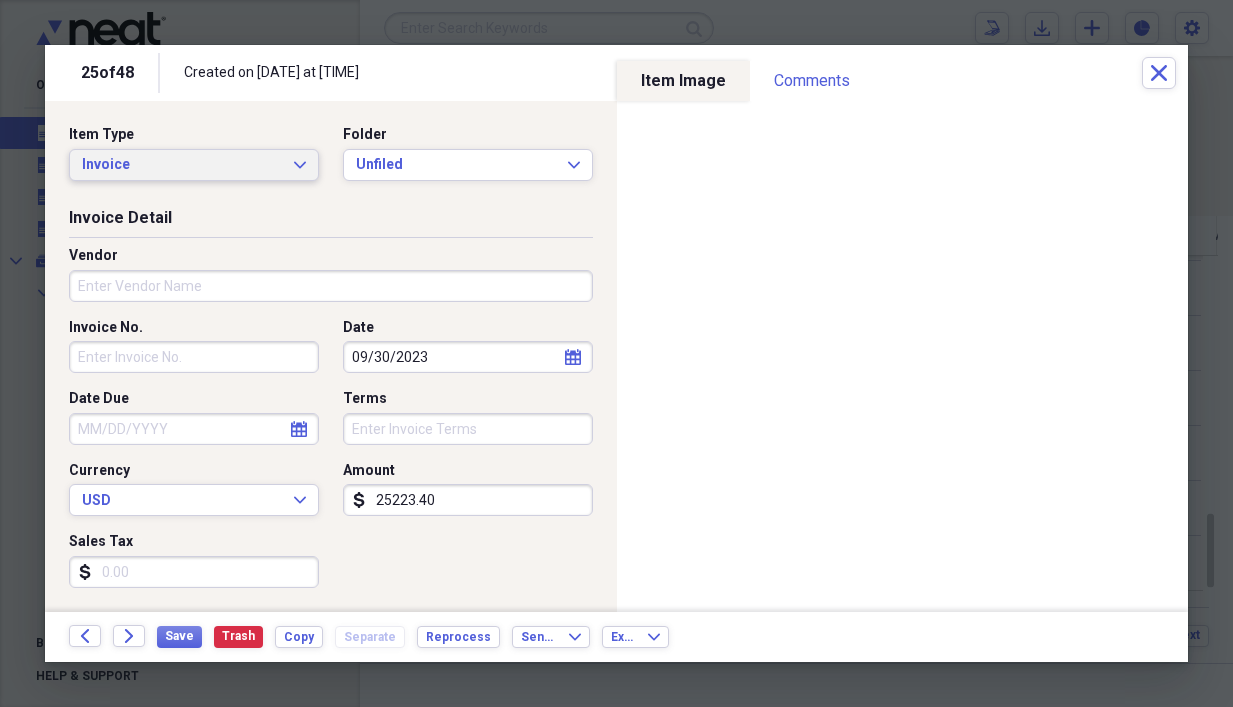 click on "Expand" 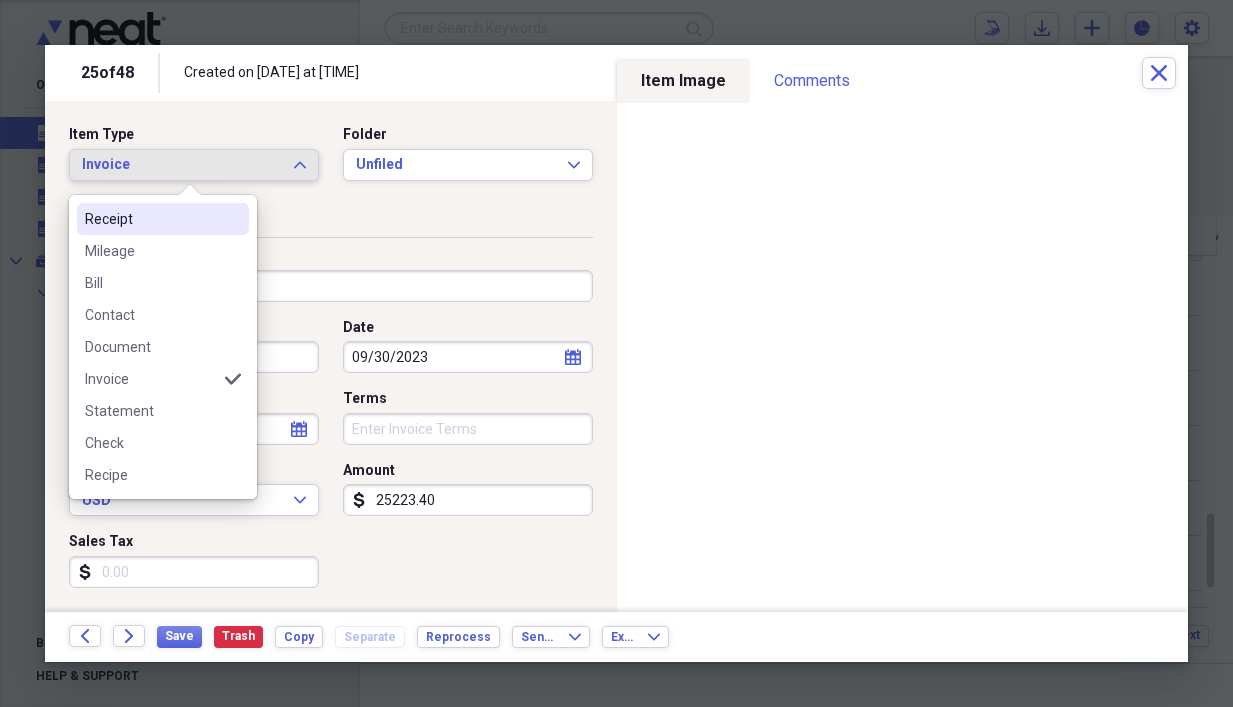 click on "Receipt" at bounding box center (151, 219) 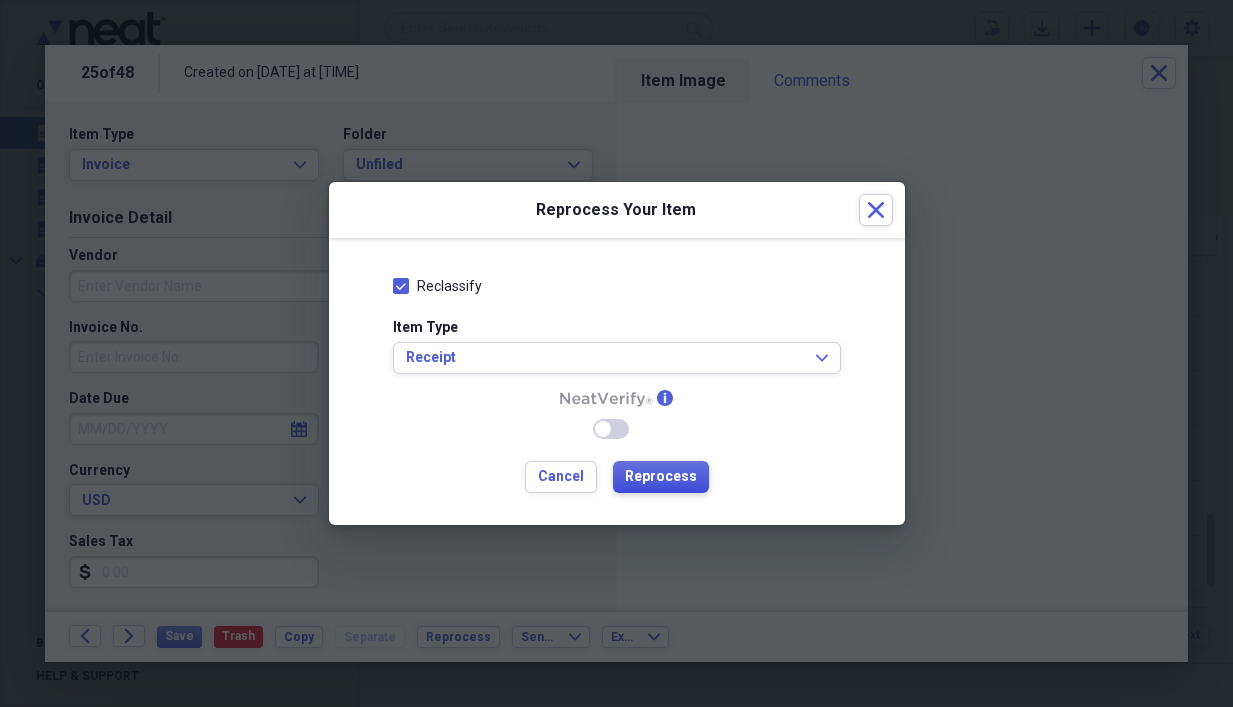 click on "Reprocess" at bounding box center (661, 477) 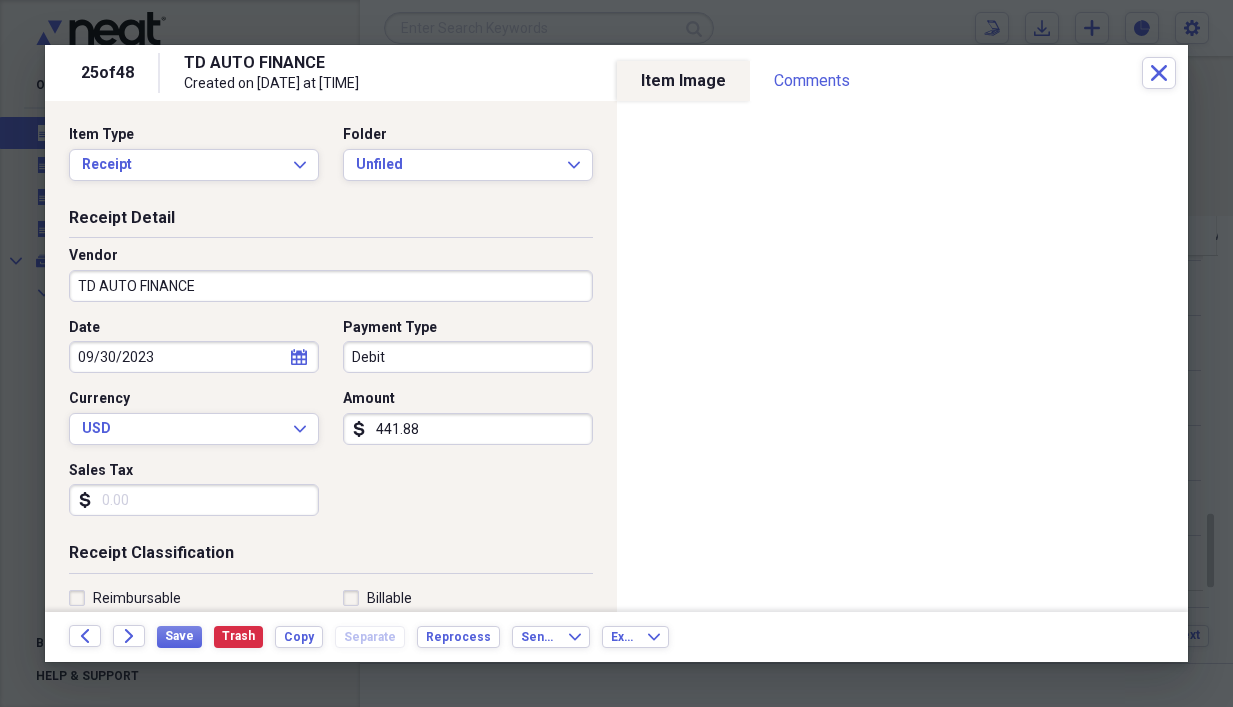type on "TD AUTO FINANCE" 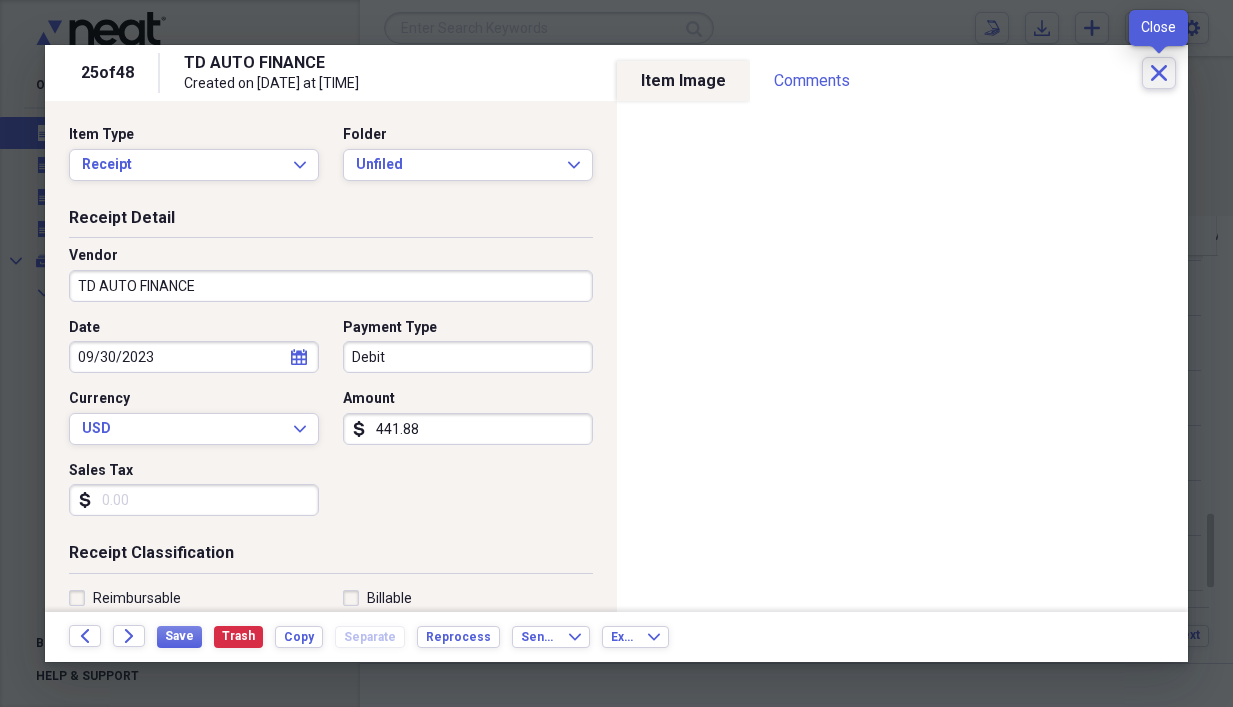 click 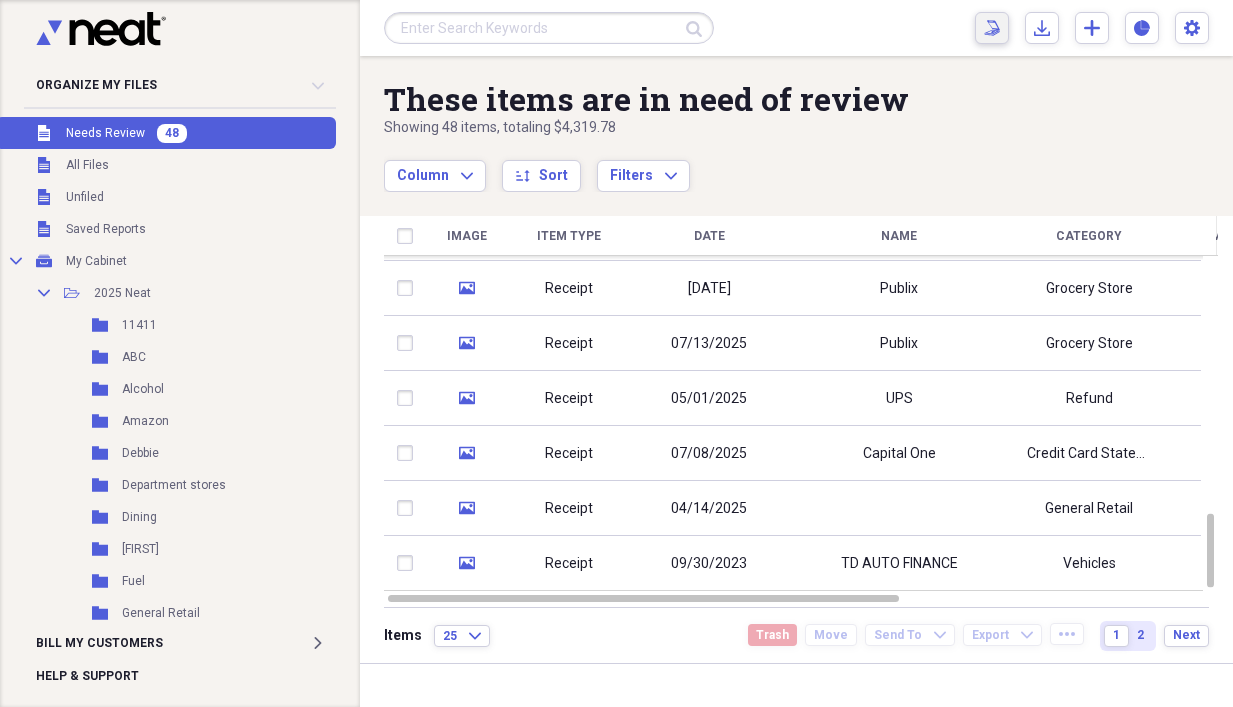 click on "Scan Scan" at bounding box center [992, 28] 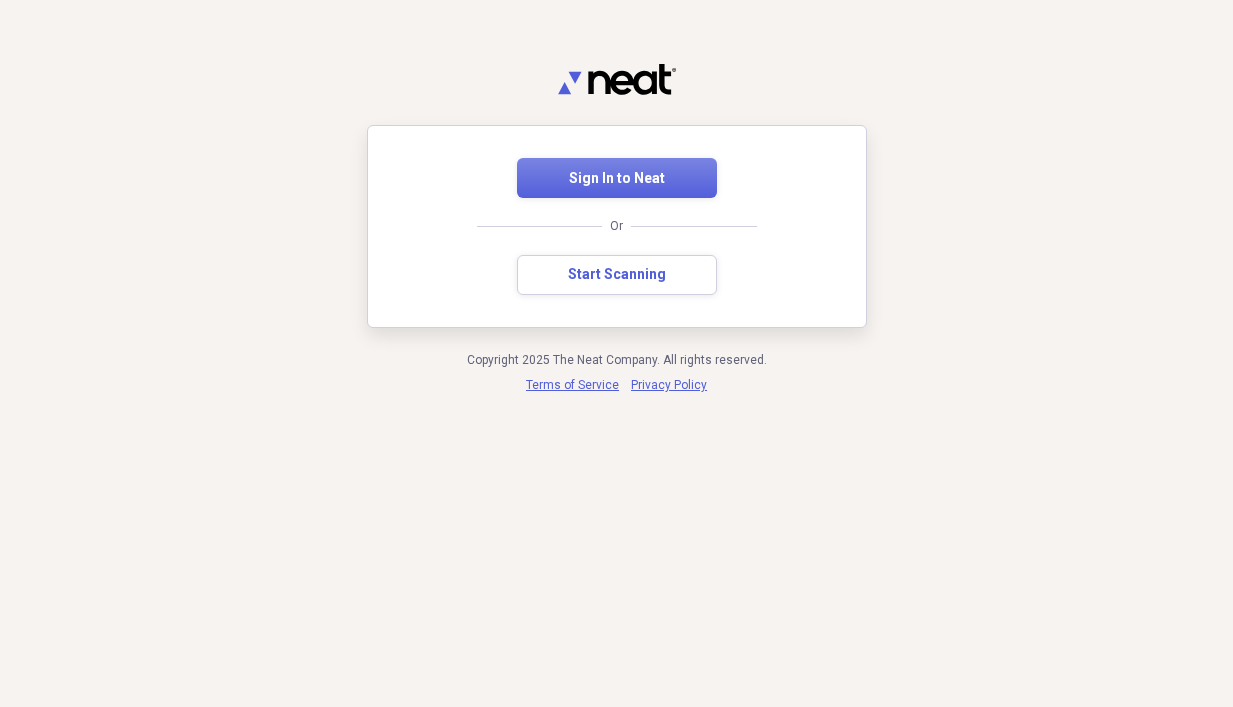 scroll, scrollTop: 0, scrollLeft: 0, axis: both 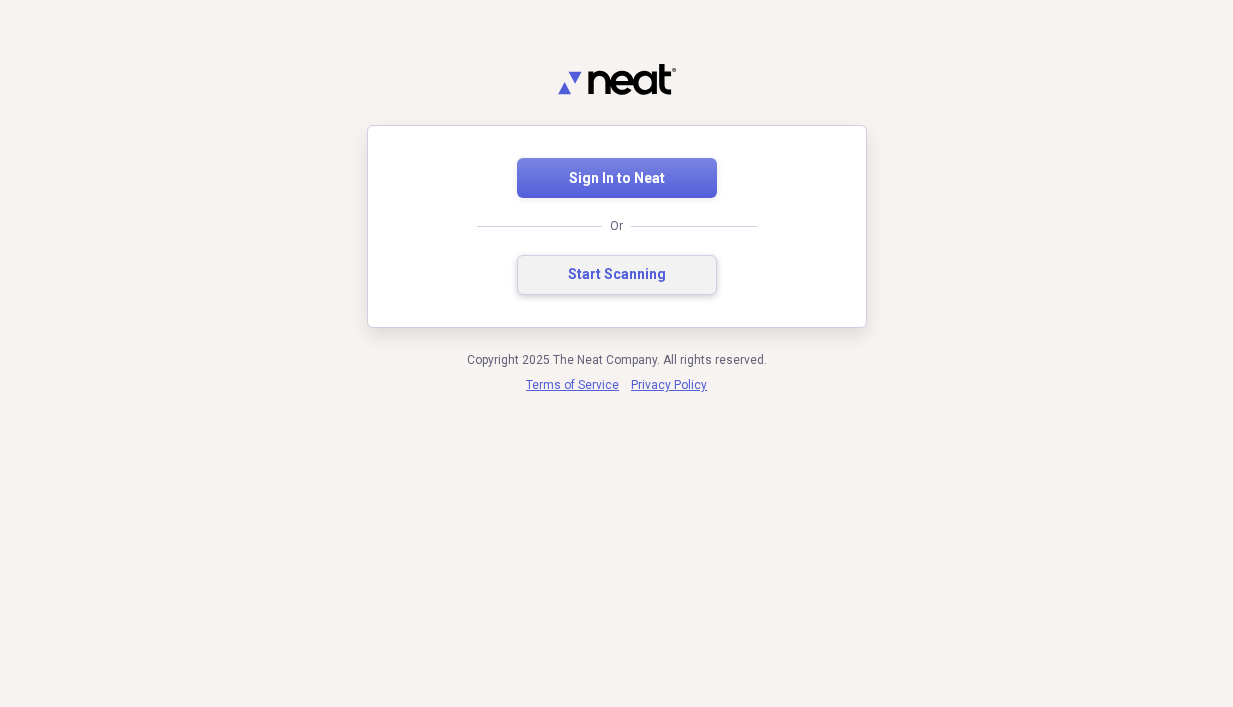 click on "Start Scanning" at bounding box center (617, 275) 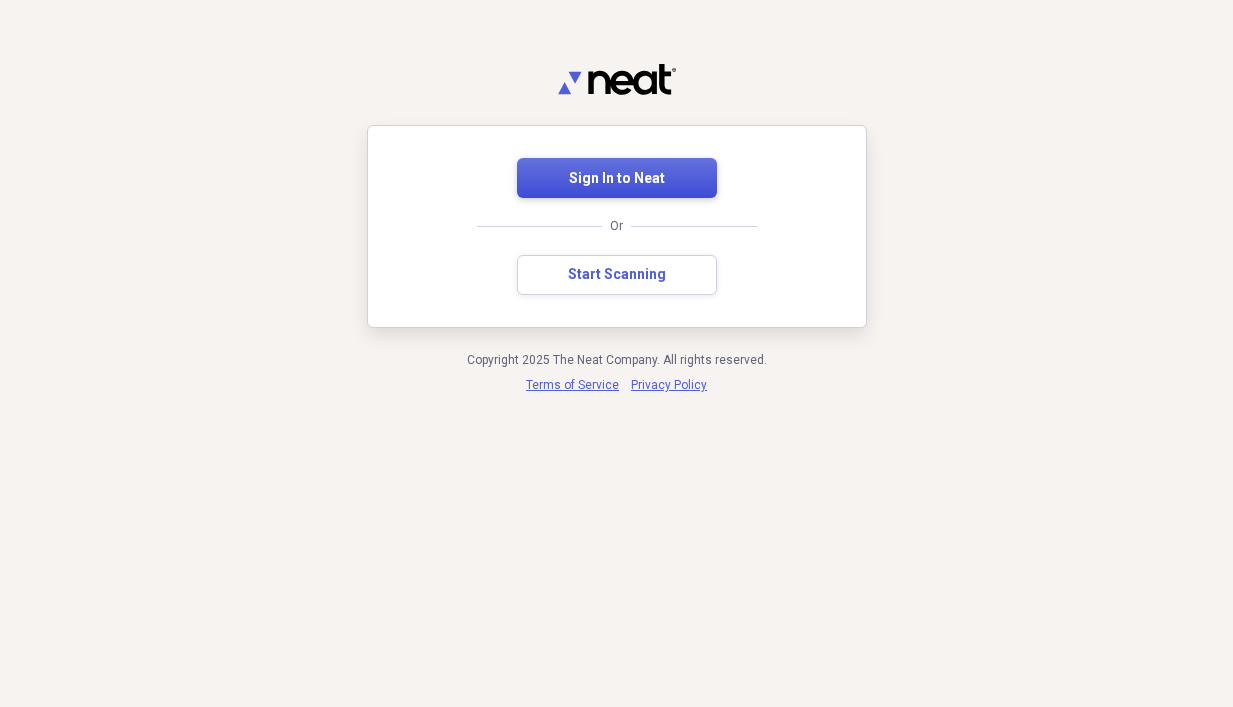 click on "Sign In to Neat" at bounding box center (617, 179) 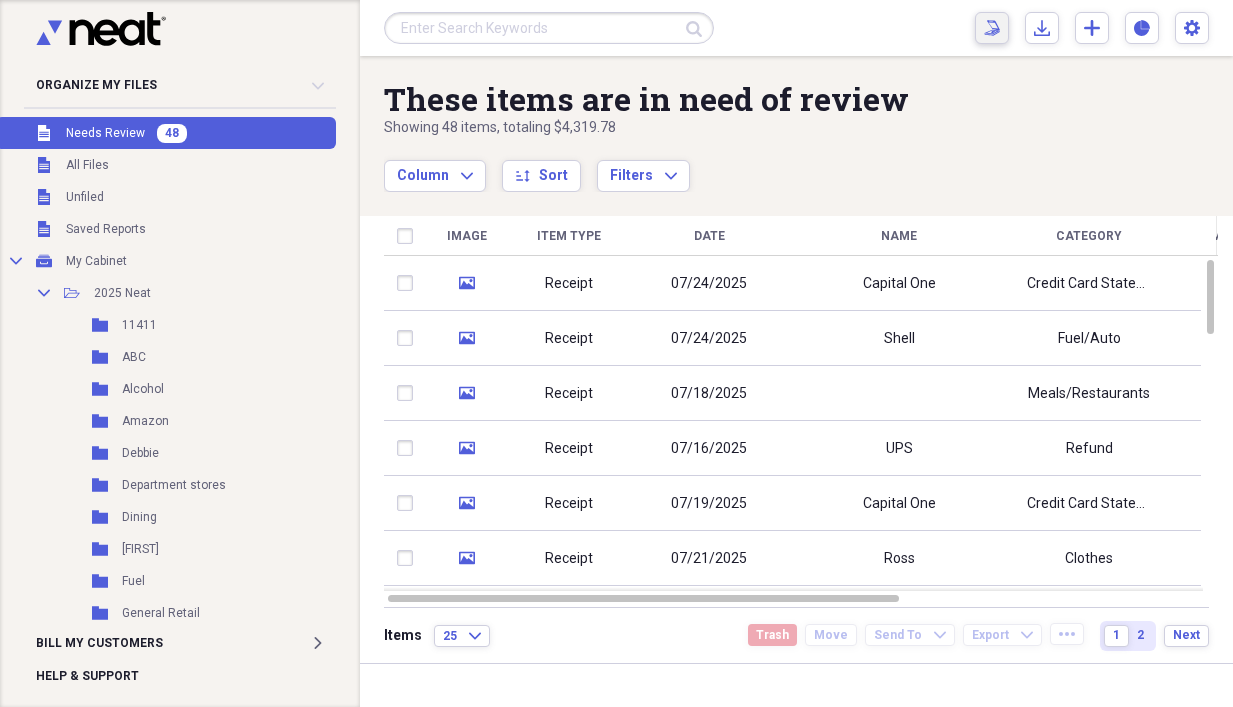click 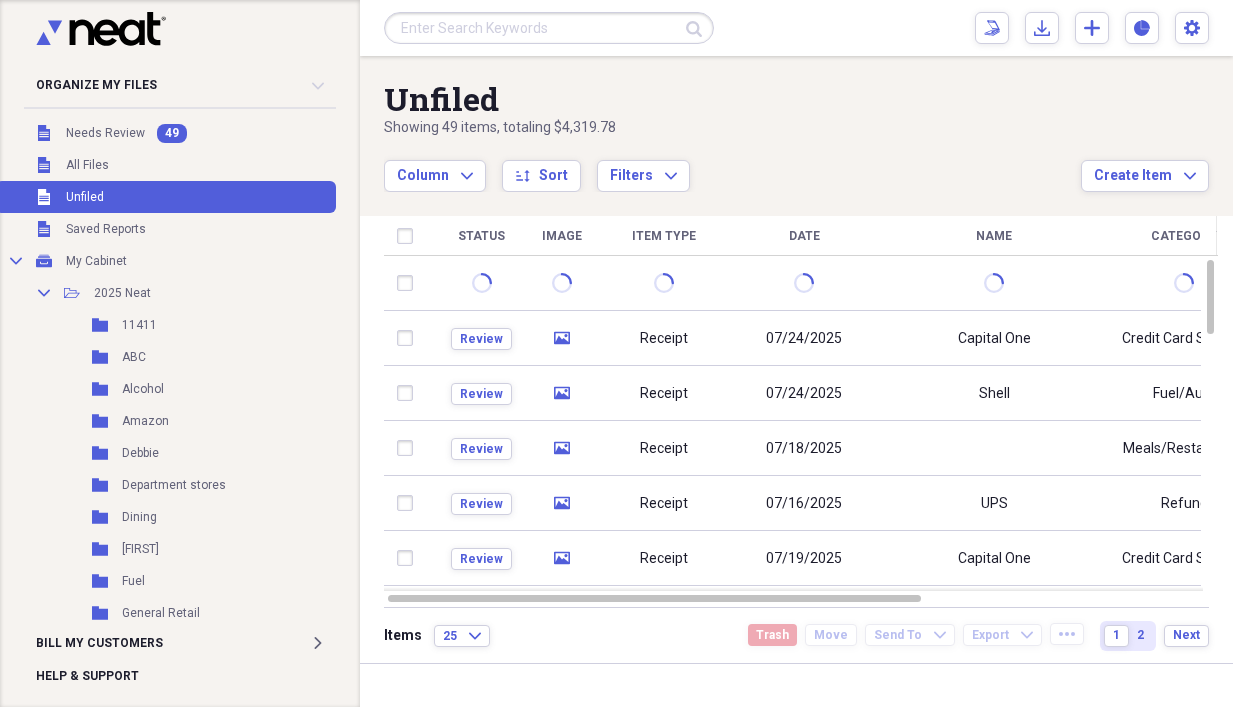 click on "Unfiled" at bounding box center (85, 197) 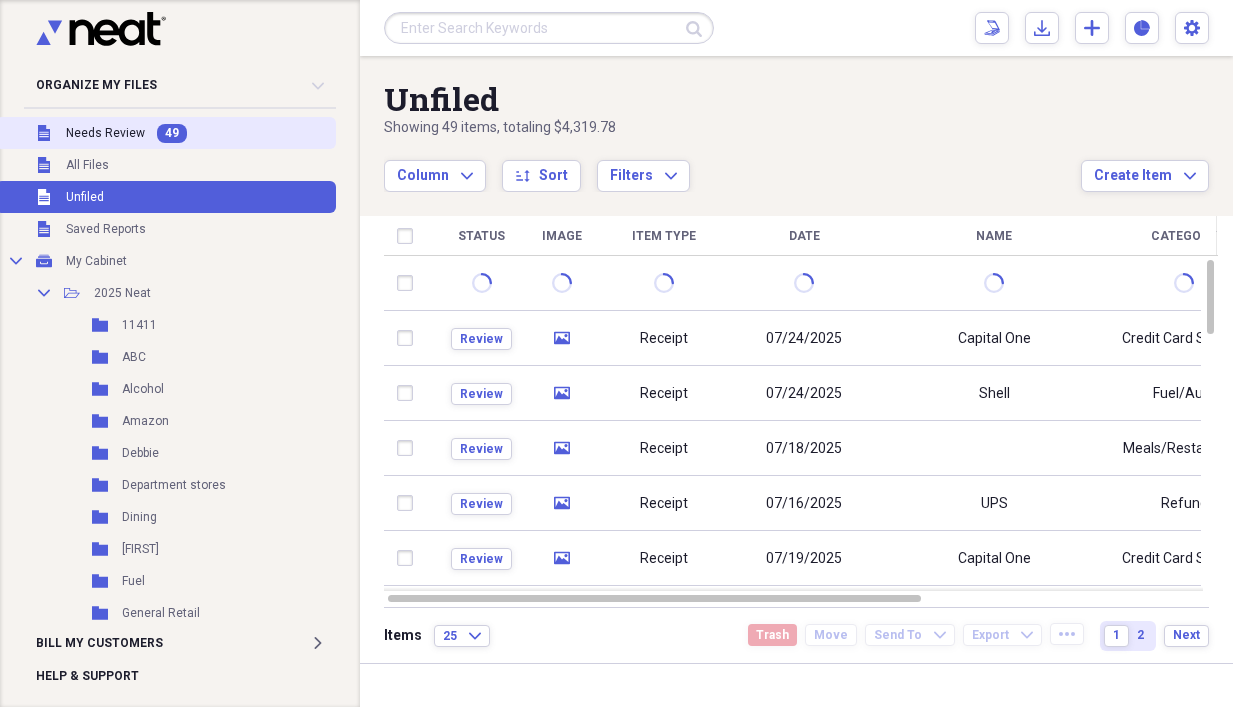 click on "Needs Review" at bounding box center (105, 133) 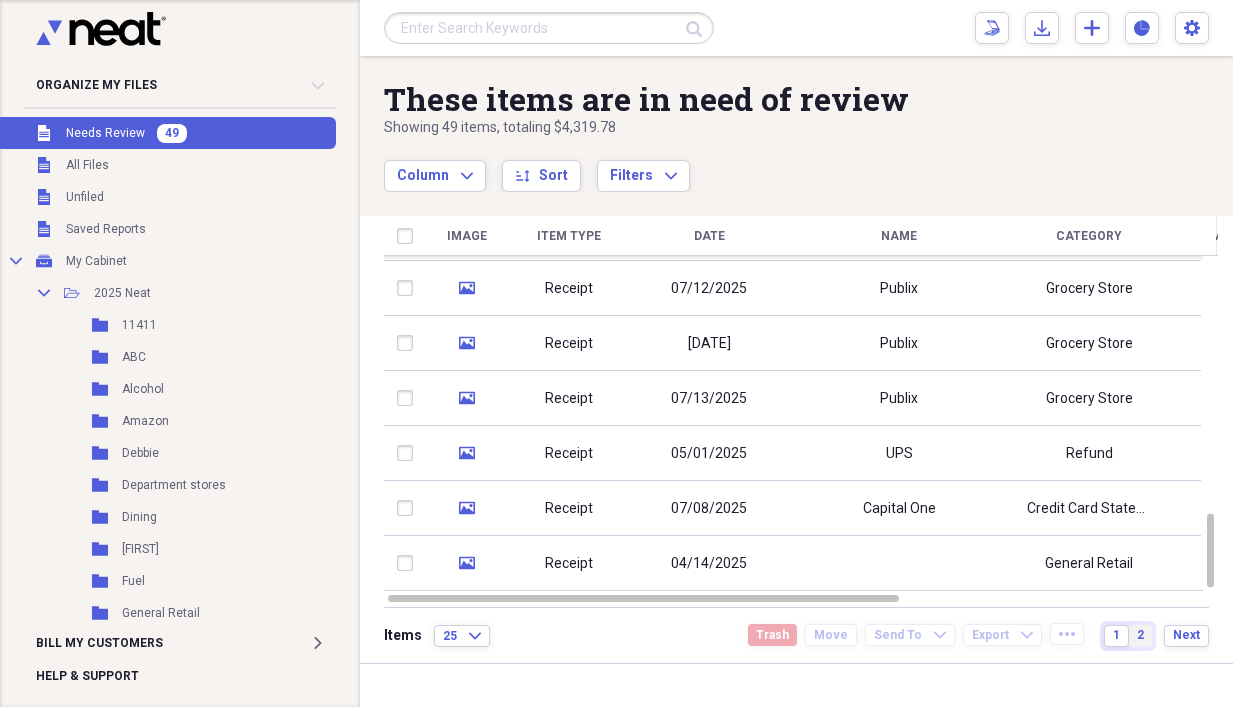 click on "2" at bounding box center [1140, 636] 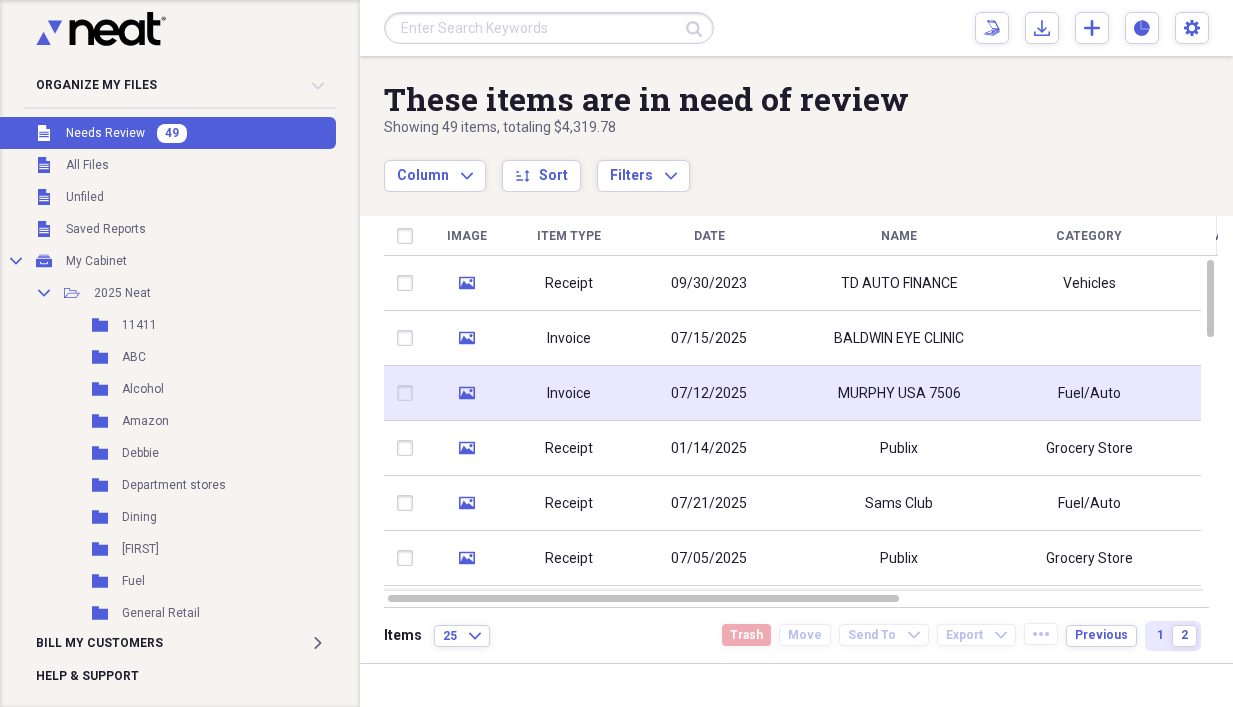 click on "Invoice" at bounding box center (569, 393) 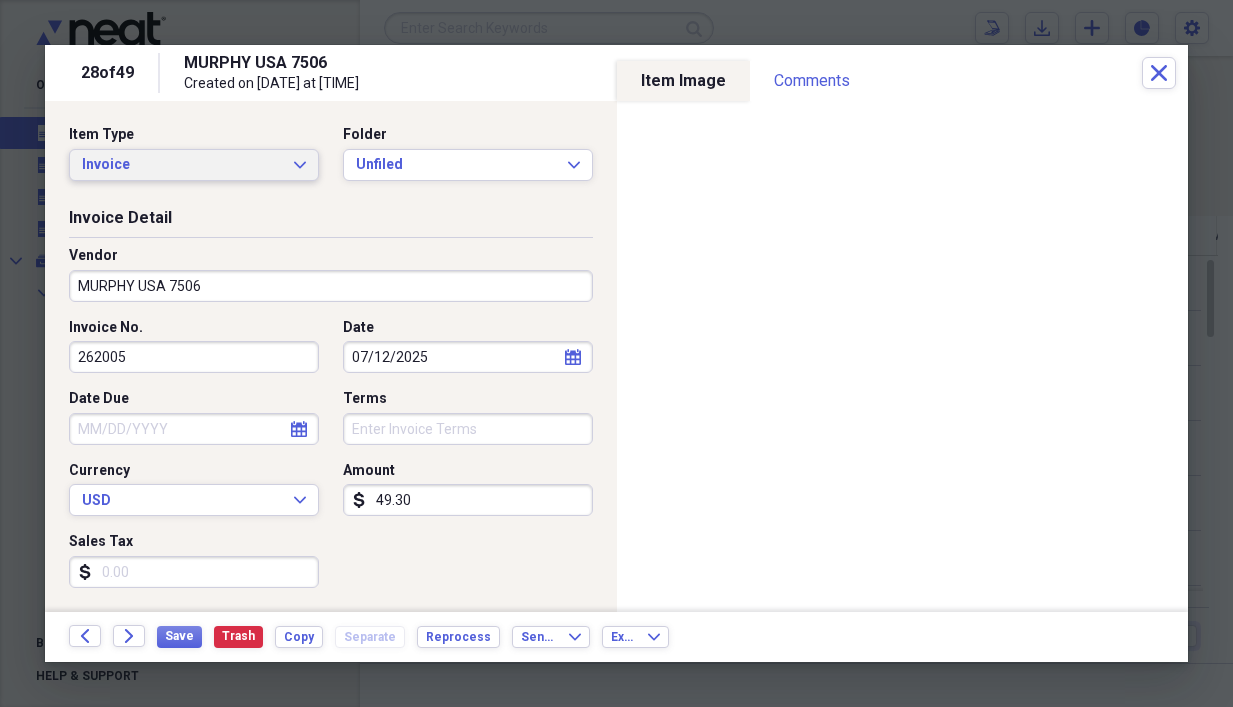 click on "Expand" 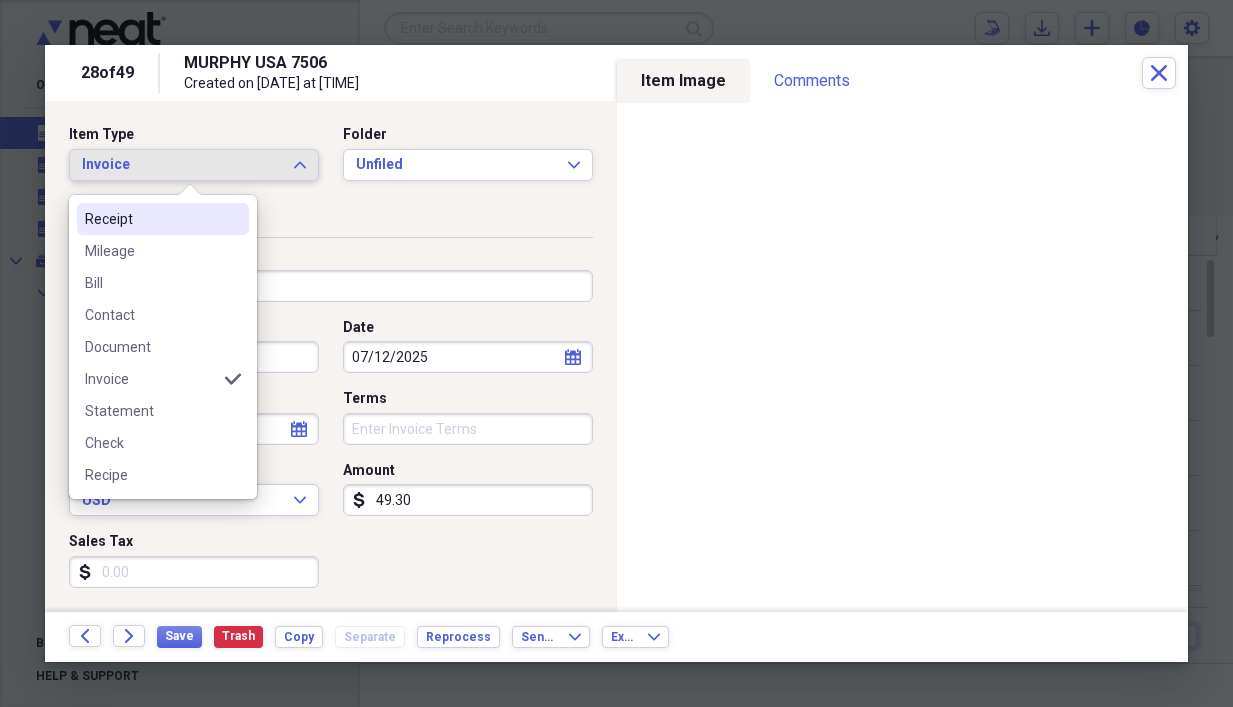 click on "Receipt" at bounding box center (151, 219) 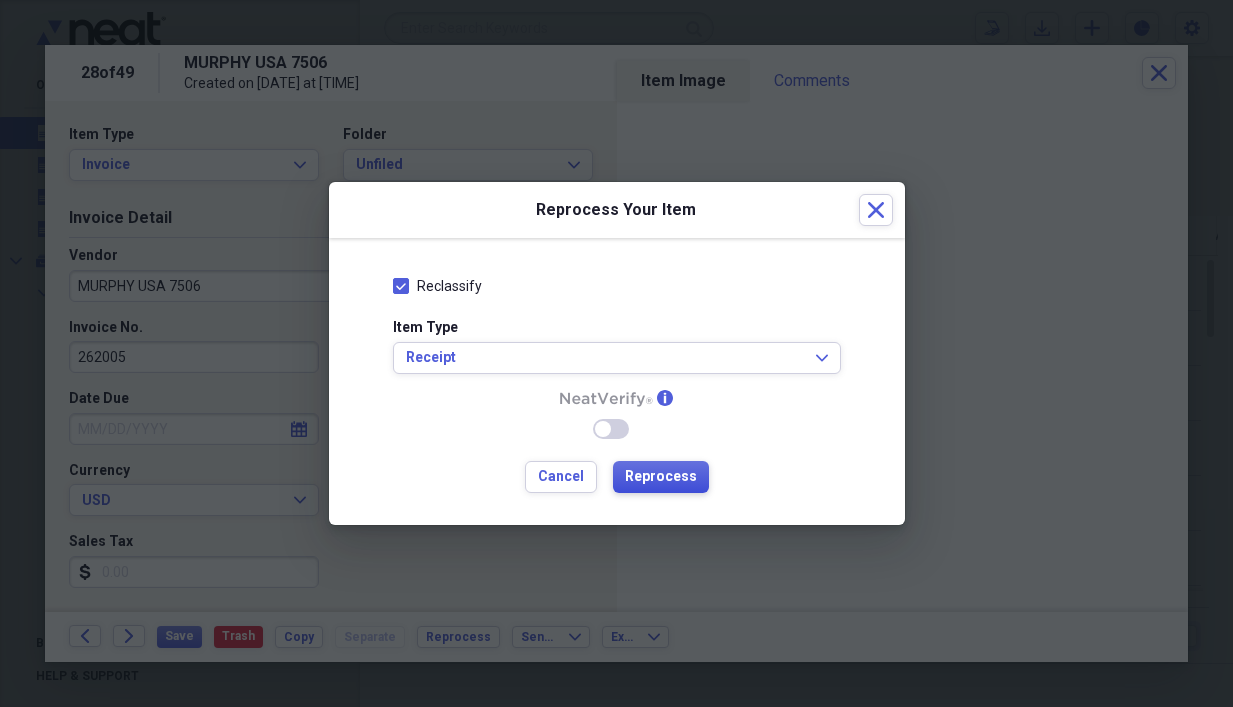 click on "Reprocess" at bounding box center [661, 477] 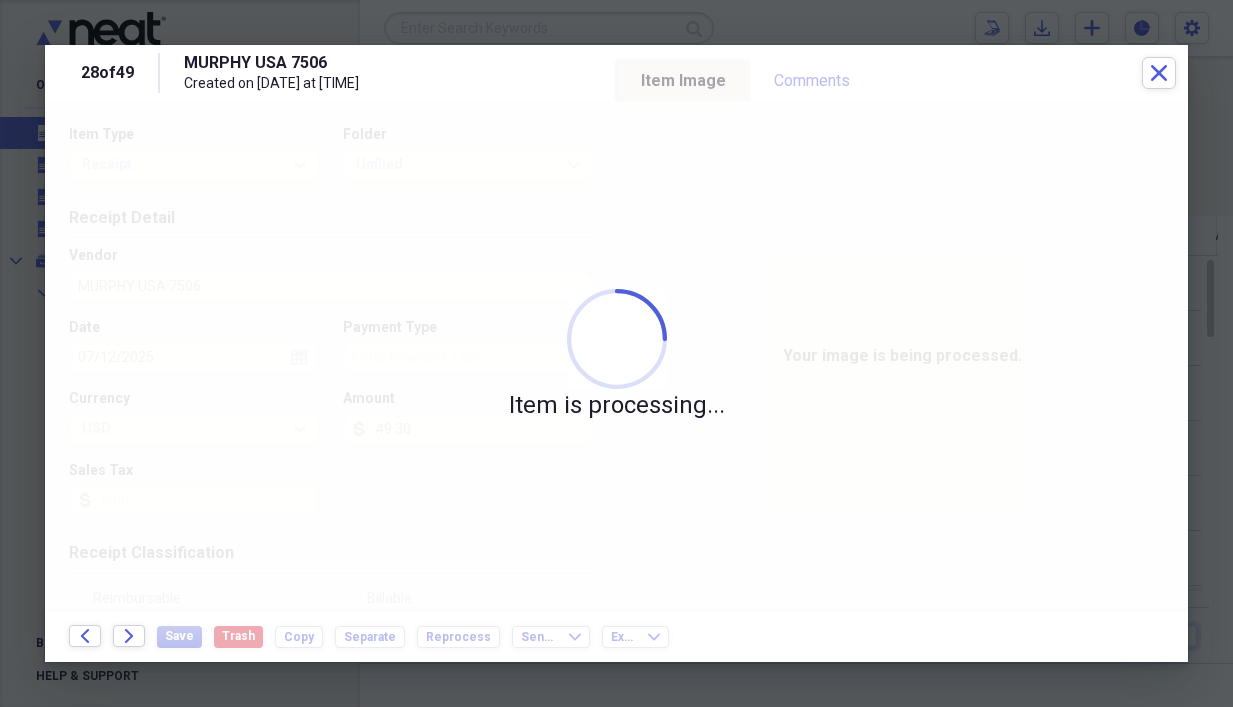 type on "MasterCard" 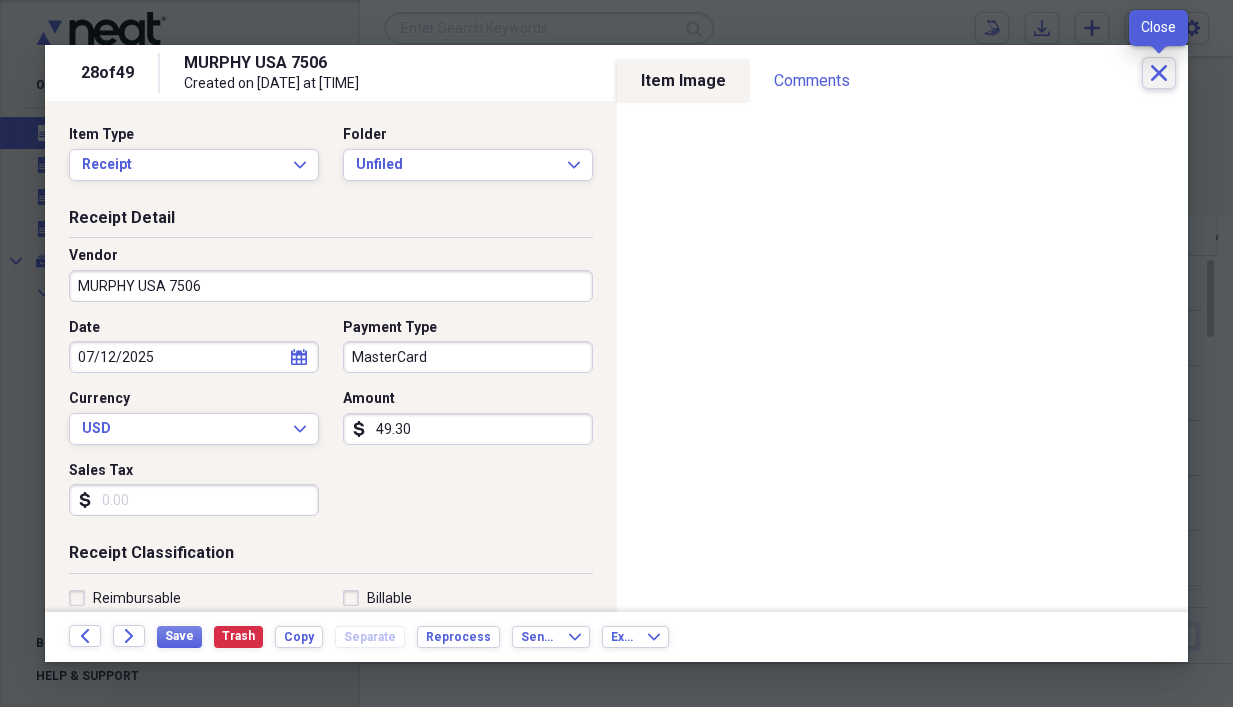 click on "Close" 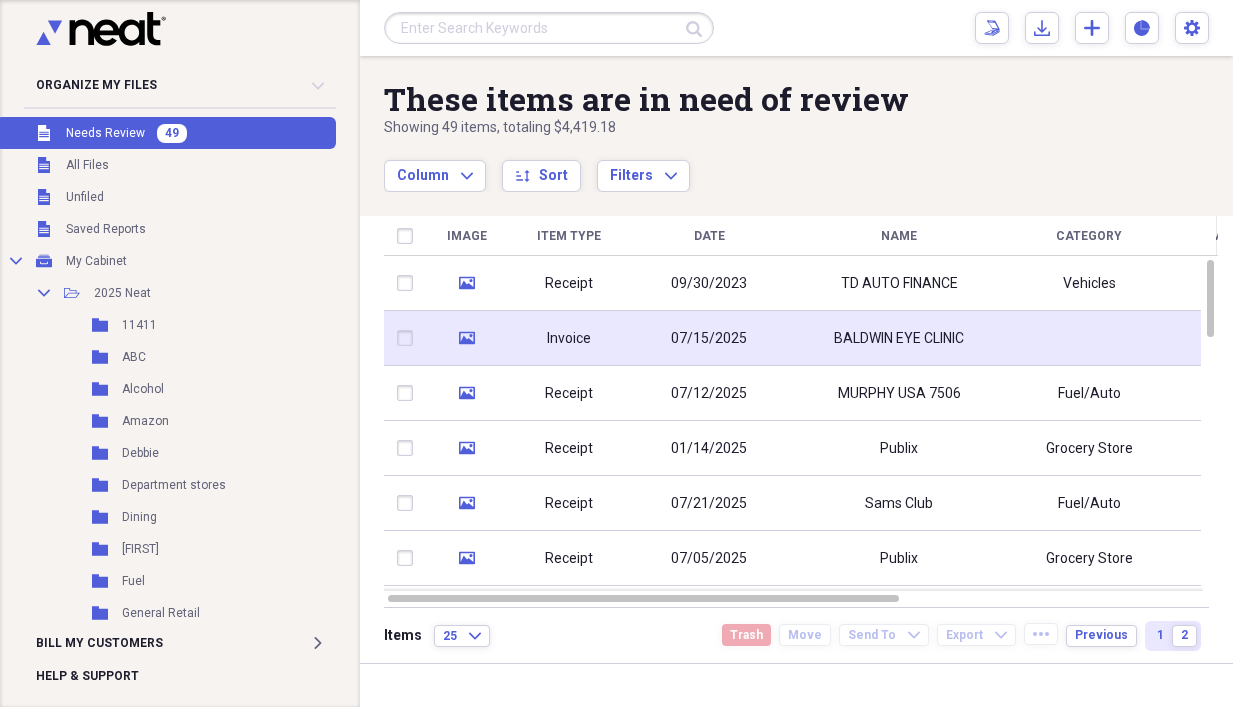 click on "Invoice" at bounding box center [569, 339] 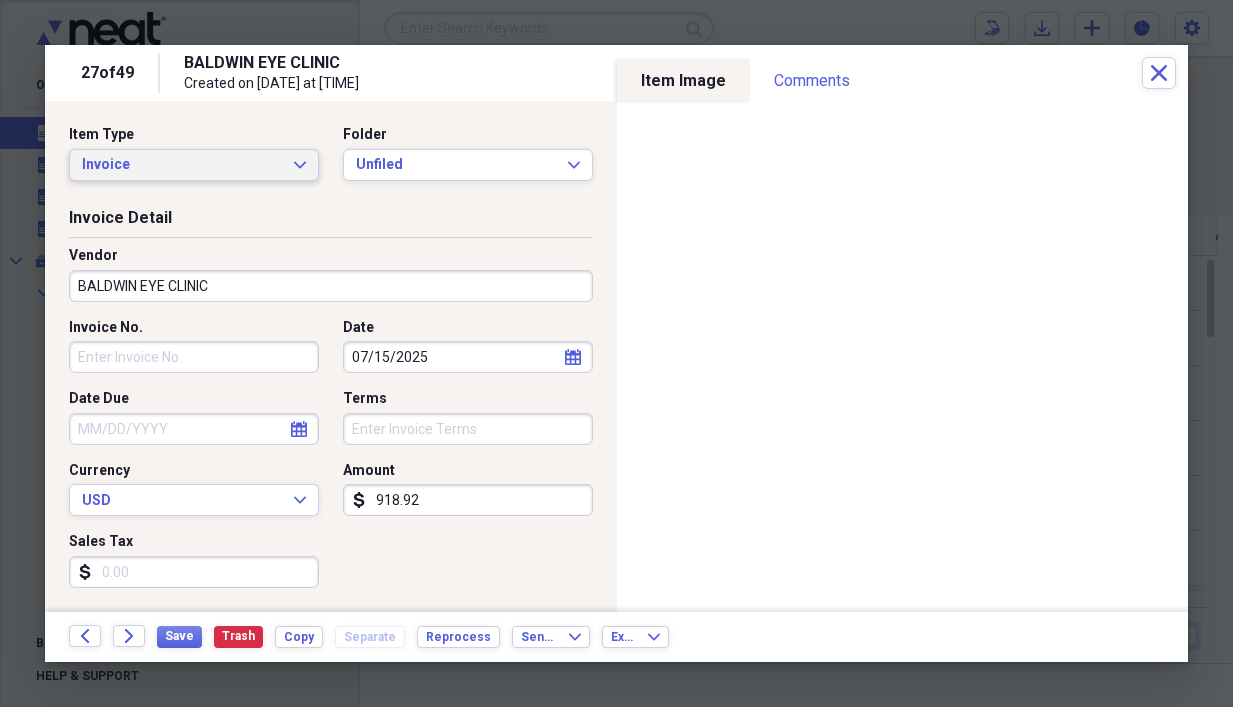 click on "Expand" 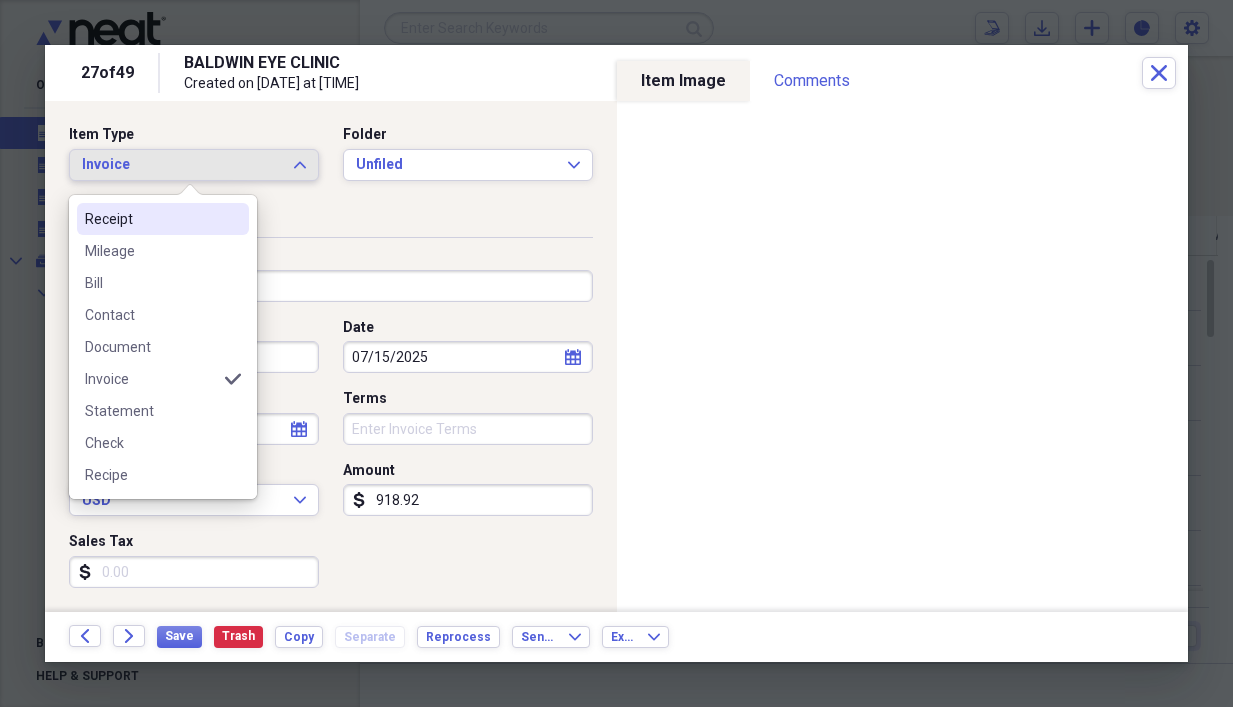 click on "Receipt" at bounding box center (151, 219) 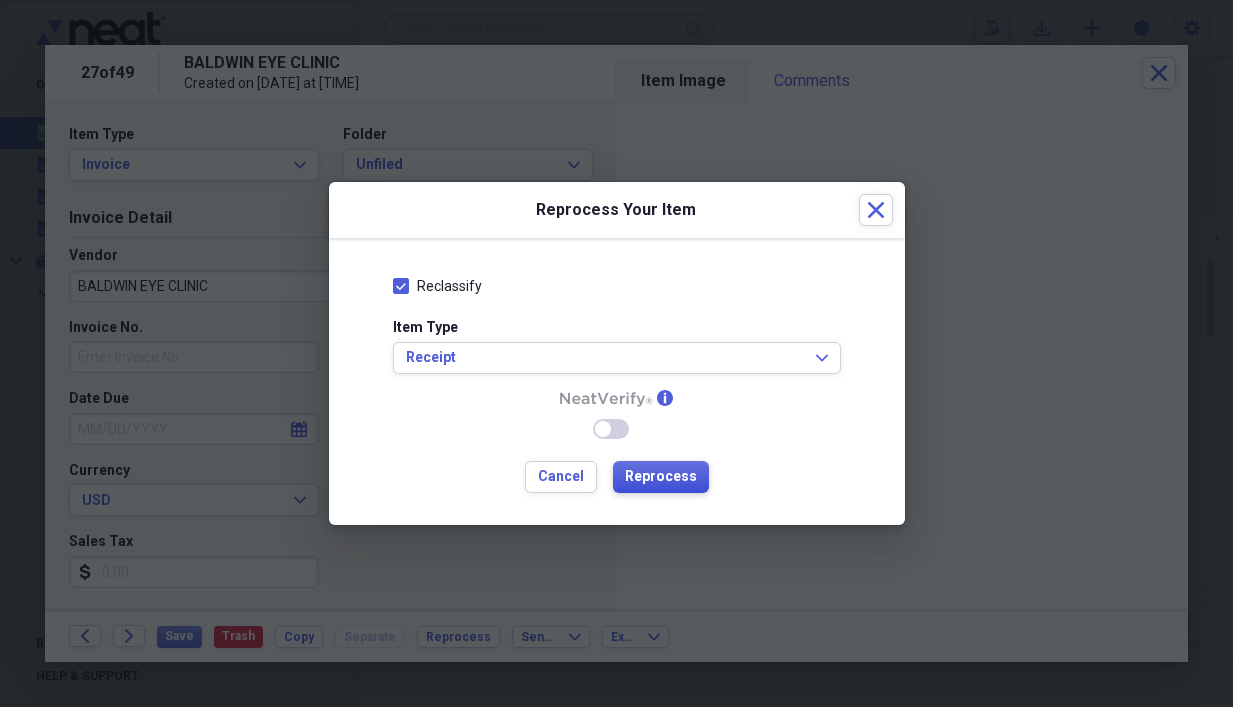 click on "Reprocess" at bounding box center (661, 477) 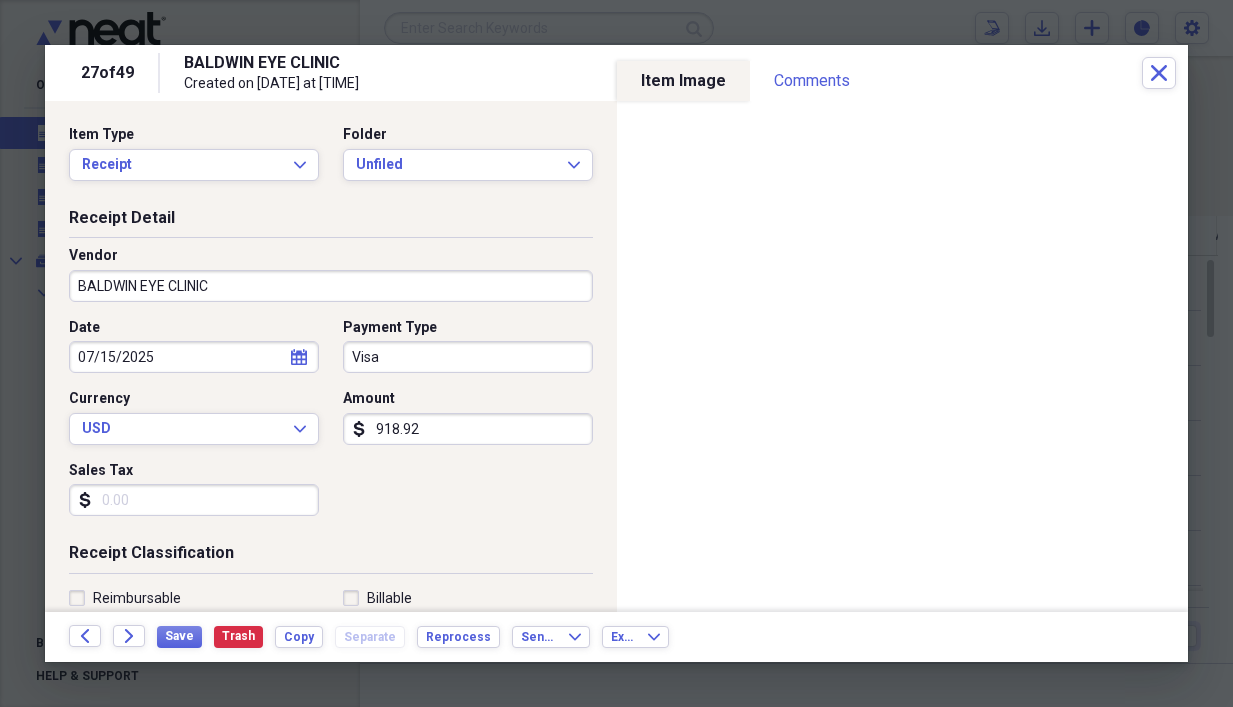 type on "Visa" 